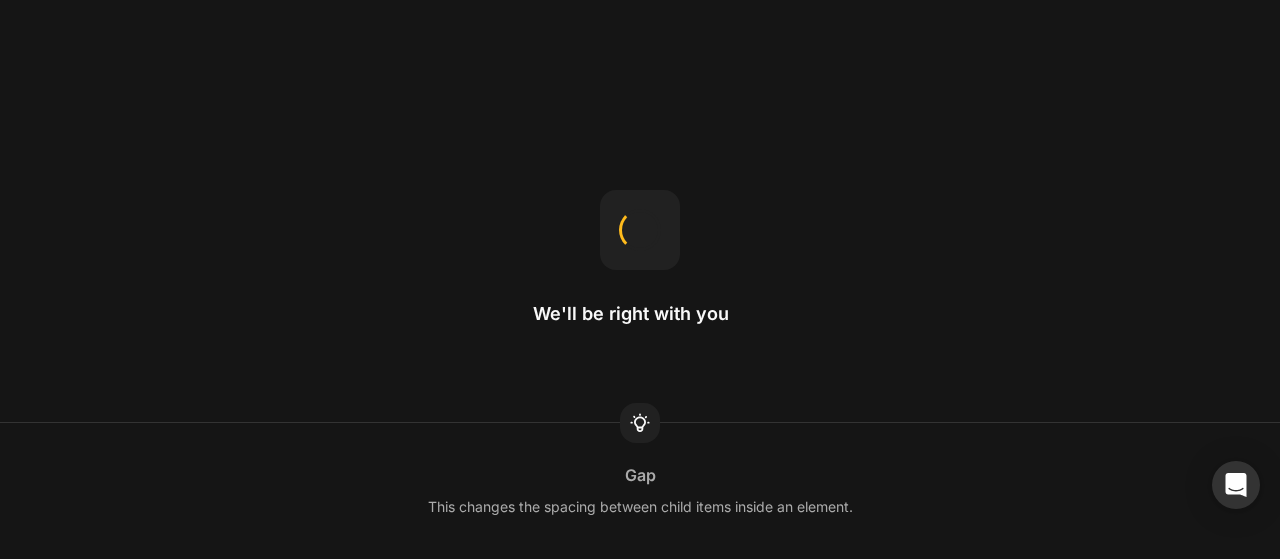 scroll, scrollTop: 0, scrollLeft: 0, axis: both 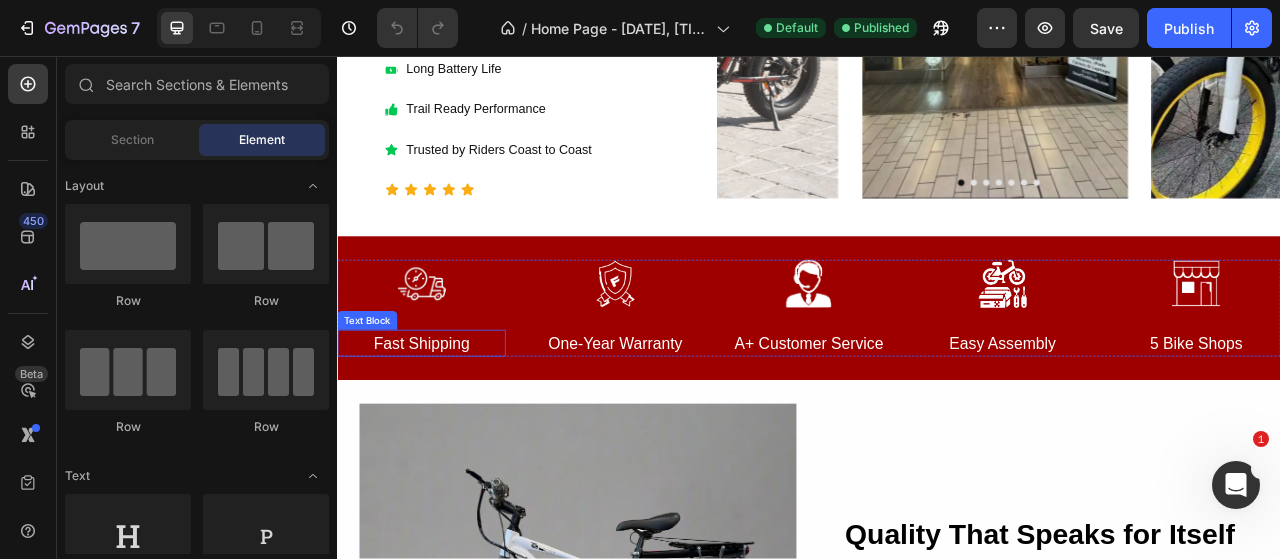 click on "Fast Shipping" at bounding box center (444, 422) 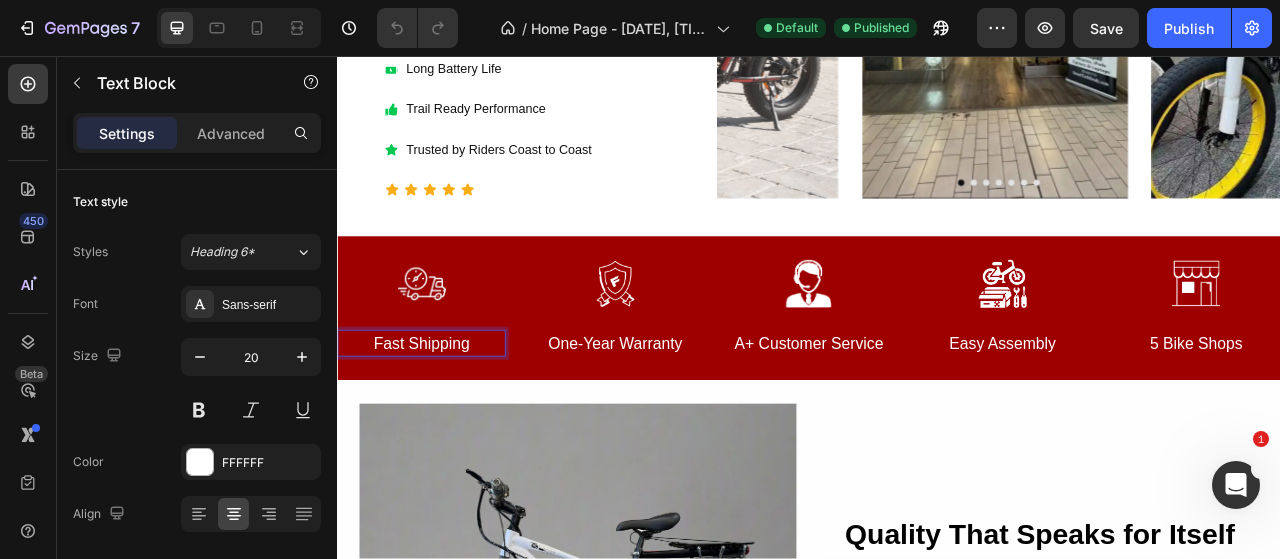 click on "Fast Shipping" at bounding box center [444, 422] 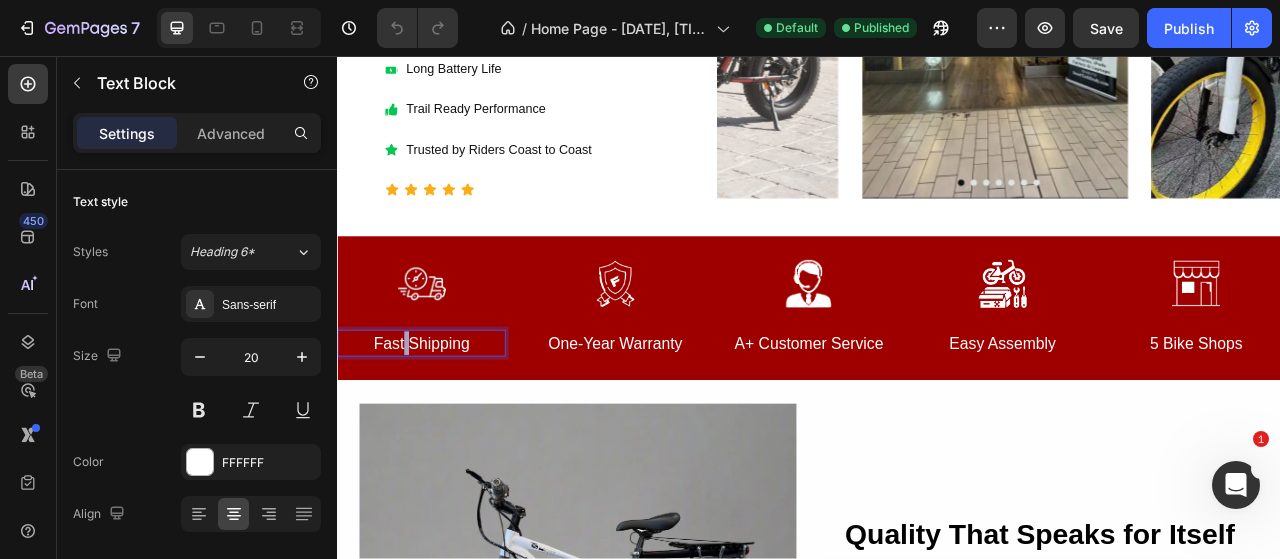 click on "Fast Shipping" at bounding box center (444, 422) 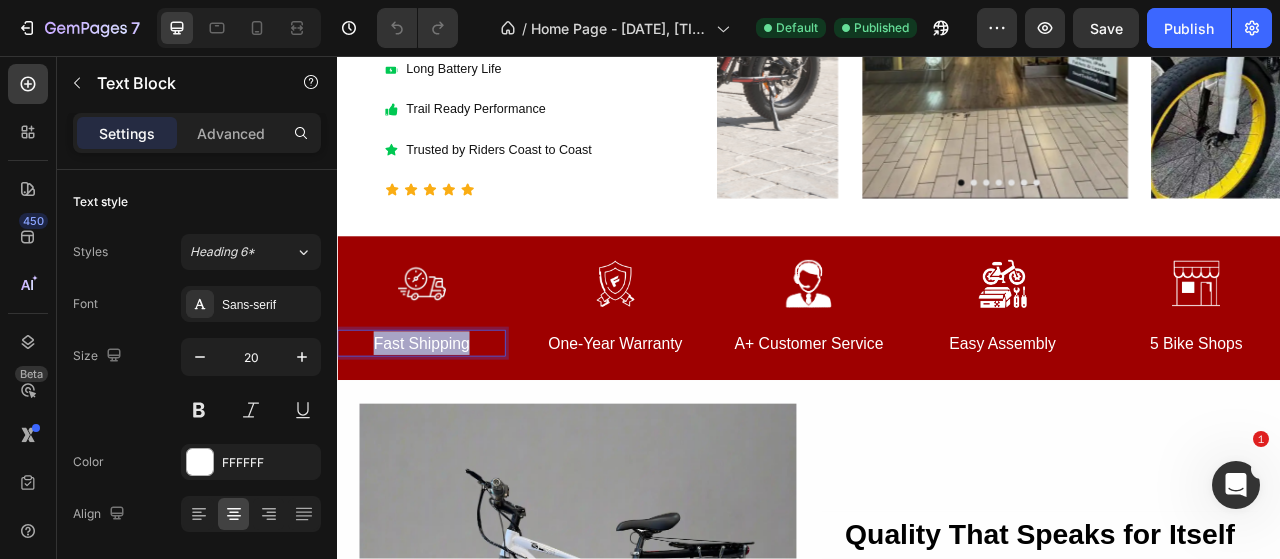 click on "Fast Shipping" at bounding box center [444, 422] 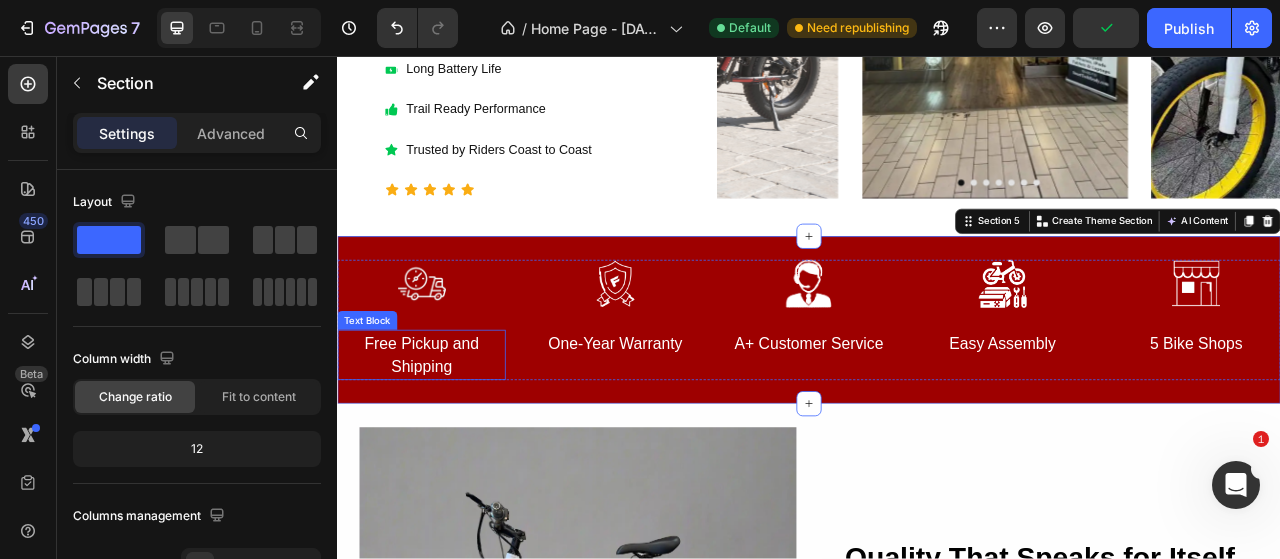 click on "Free Pickup and Shipping" at bounding box center [444, 437] 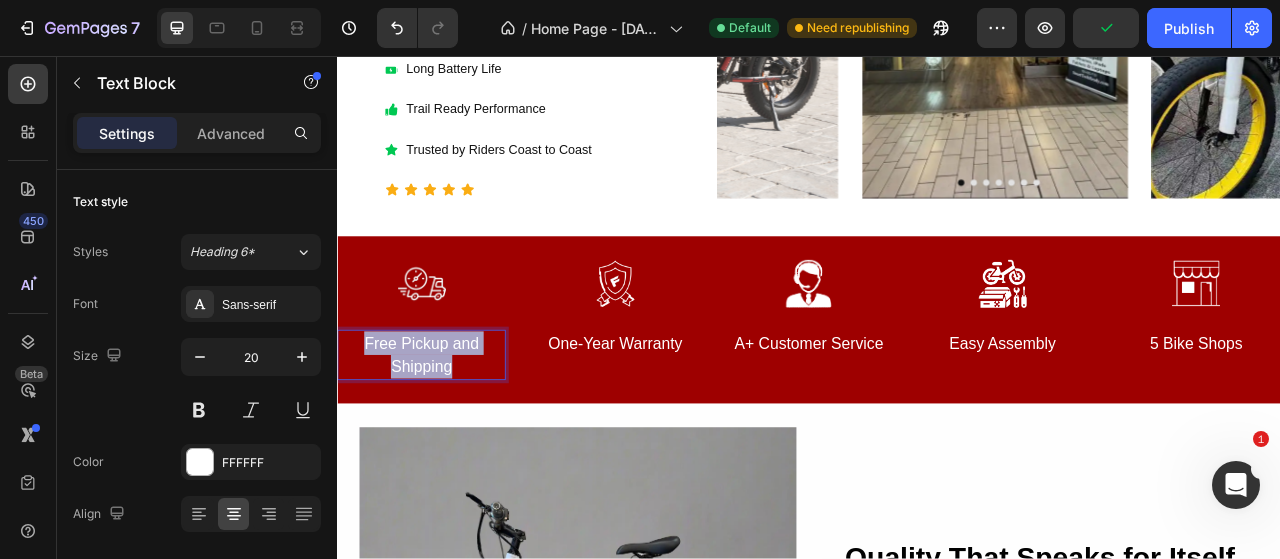 click on "Free Pickup and Shipping" at bounding box center (444, 437) 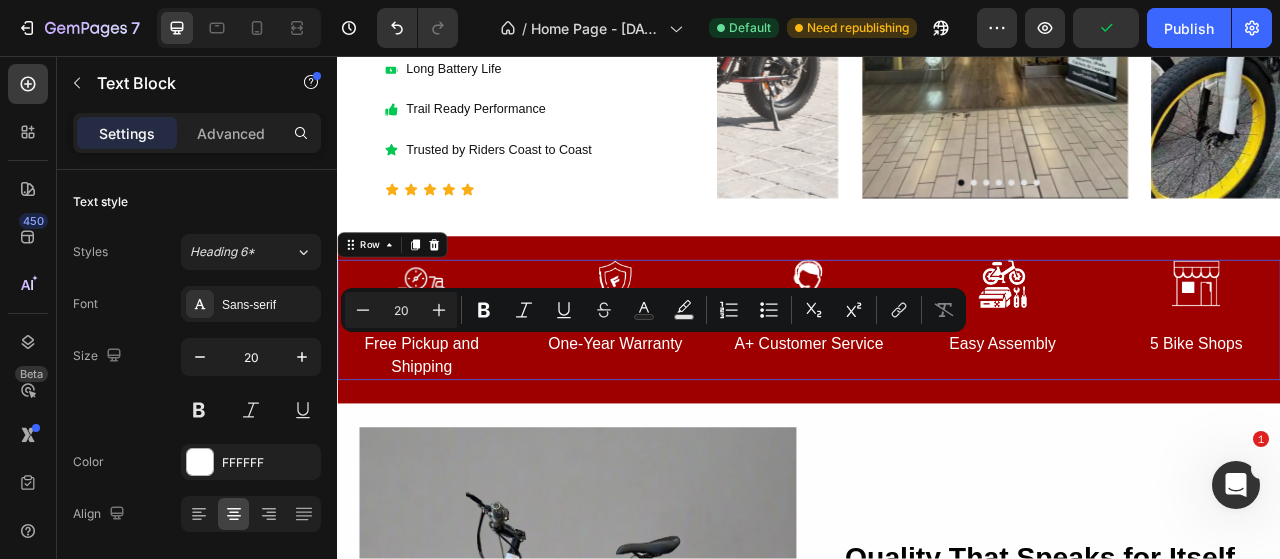 click on "Image One-Year Warranty Text Block" at bounding box center (690, 392) 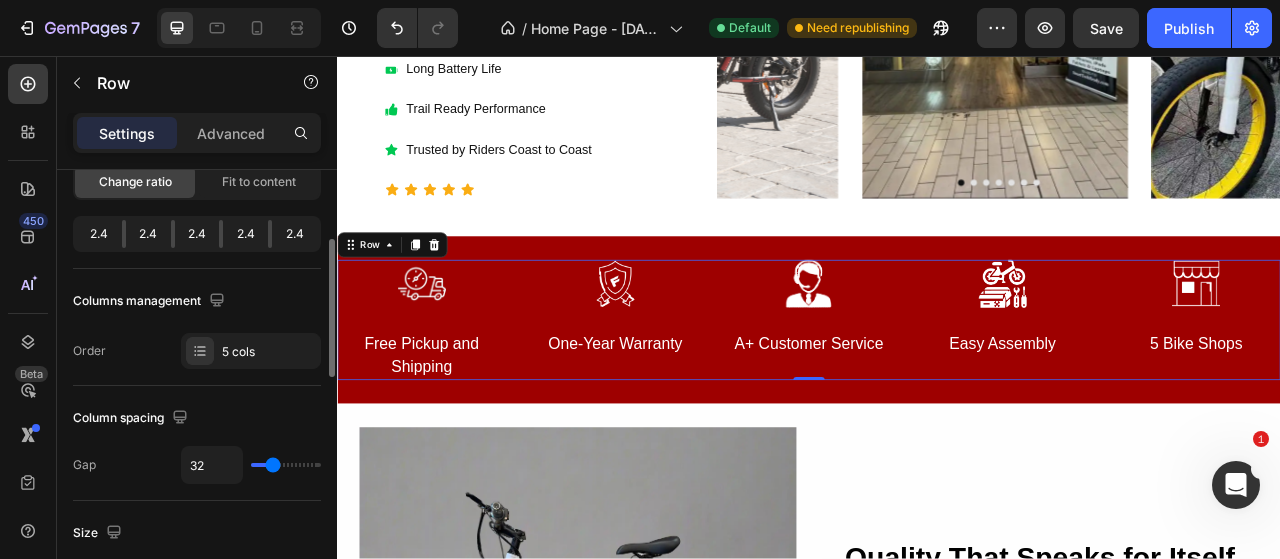 scroll, scrollTop: 266, scrollLeft: 0, axis: vertical 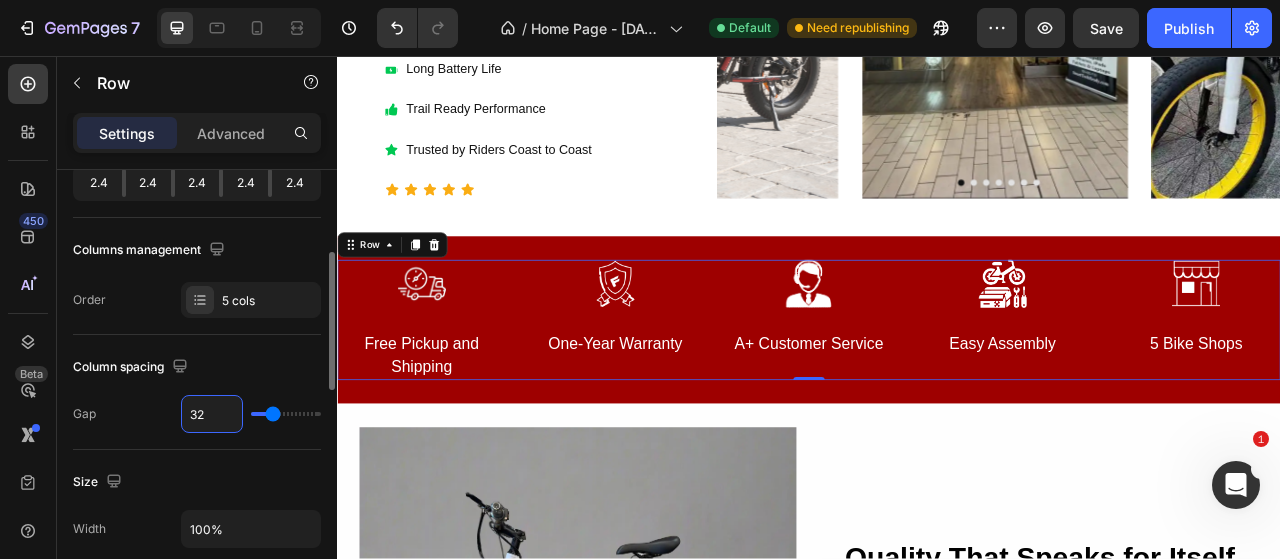 click on "32" at bounding box center [212, 414] 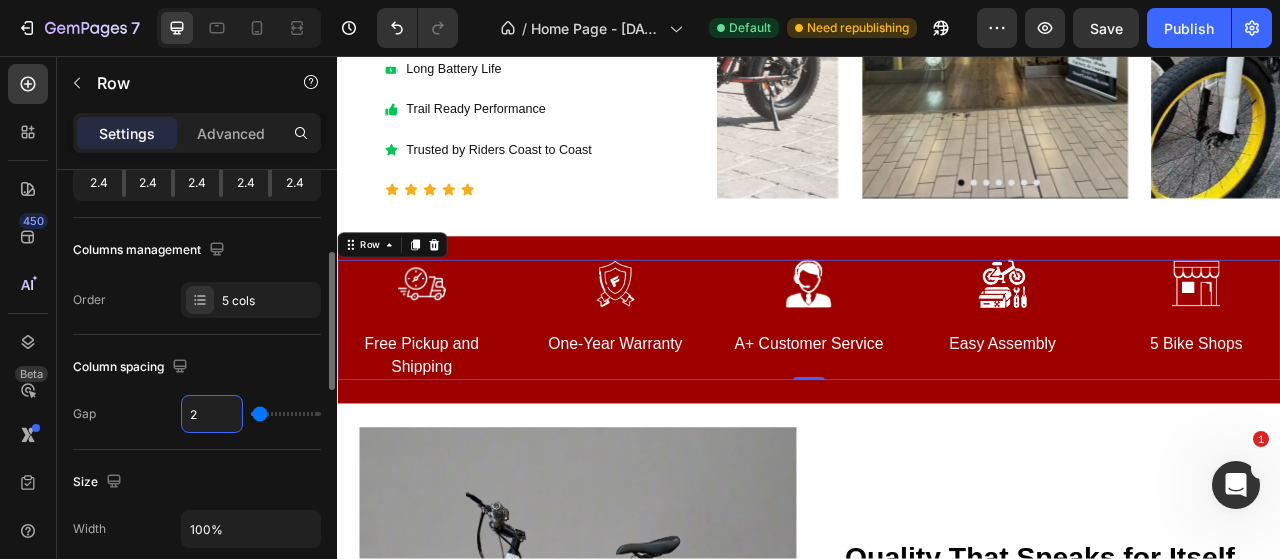 type on "24" 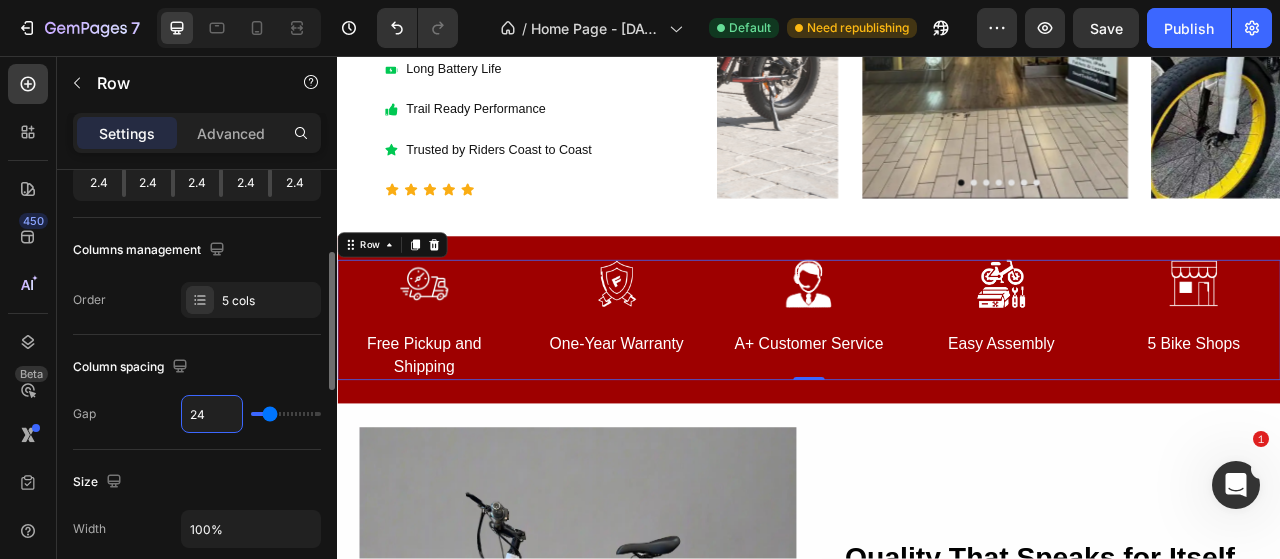 click on "24" at bounding box center (212, 414) 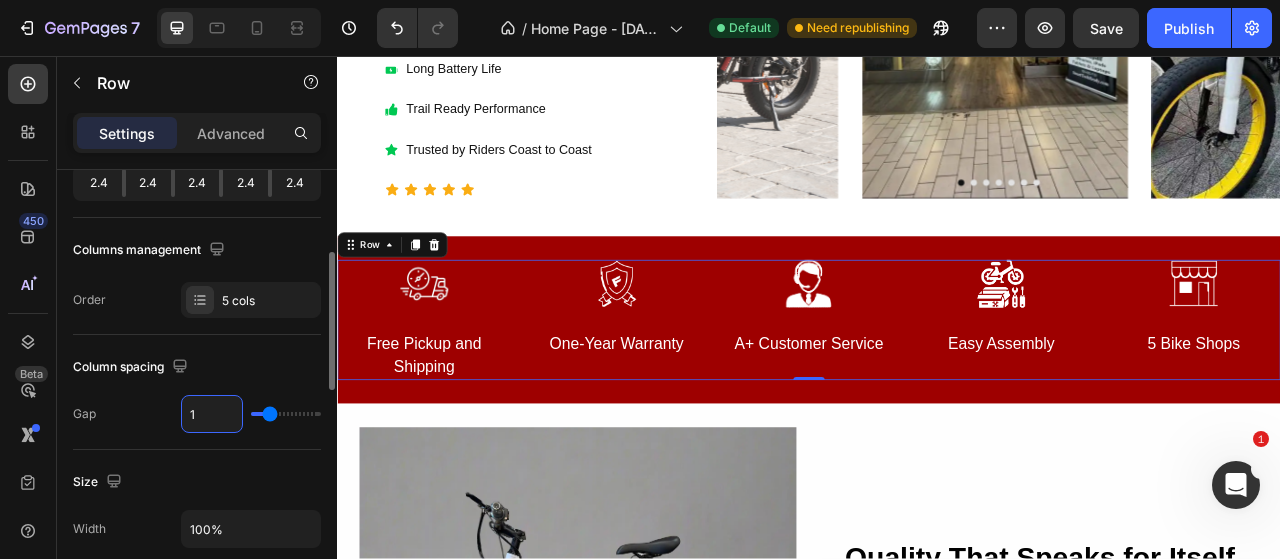 type on "1" 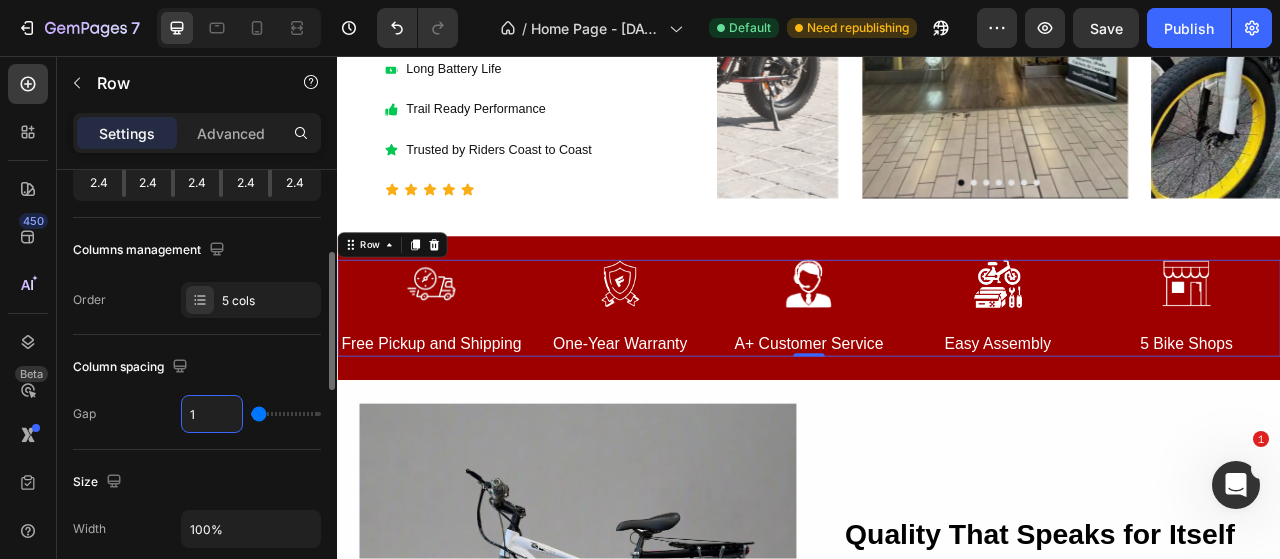 type on "16" 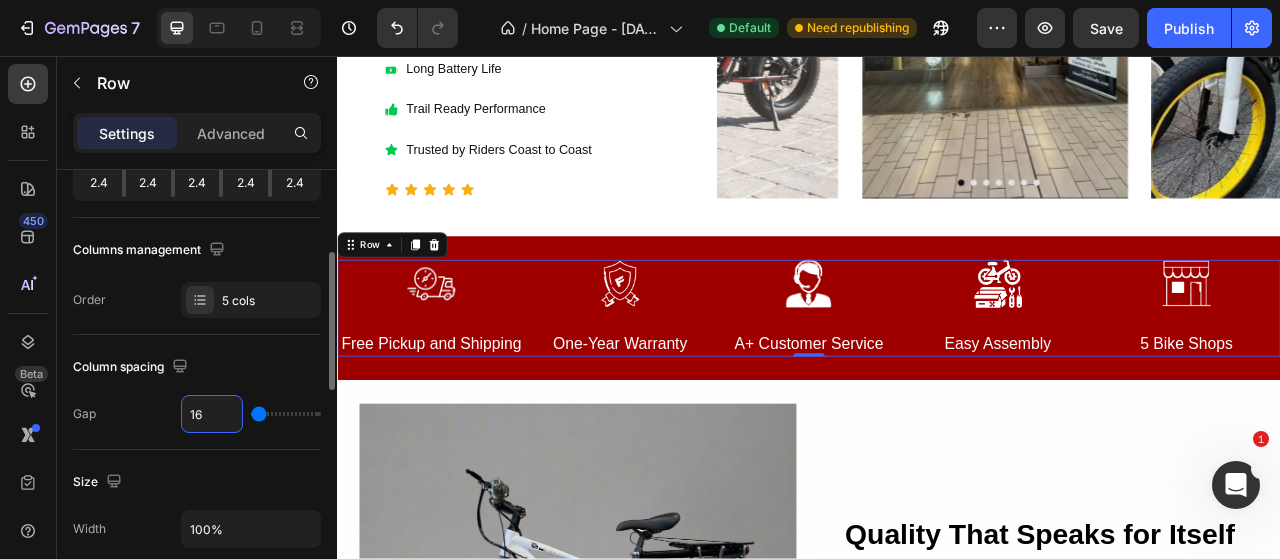 type on "16" 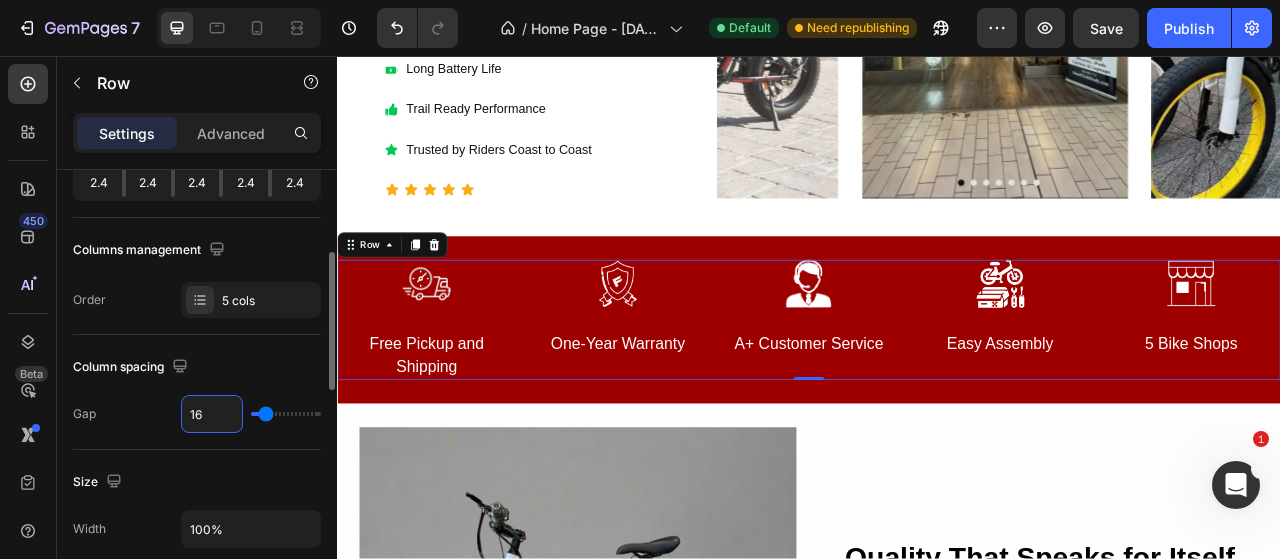 click on "16" at bounding box center [212, 414] 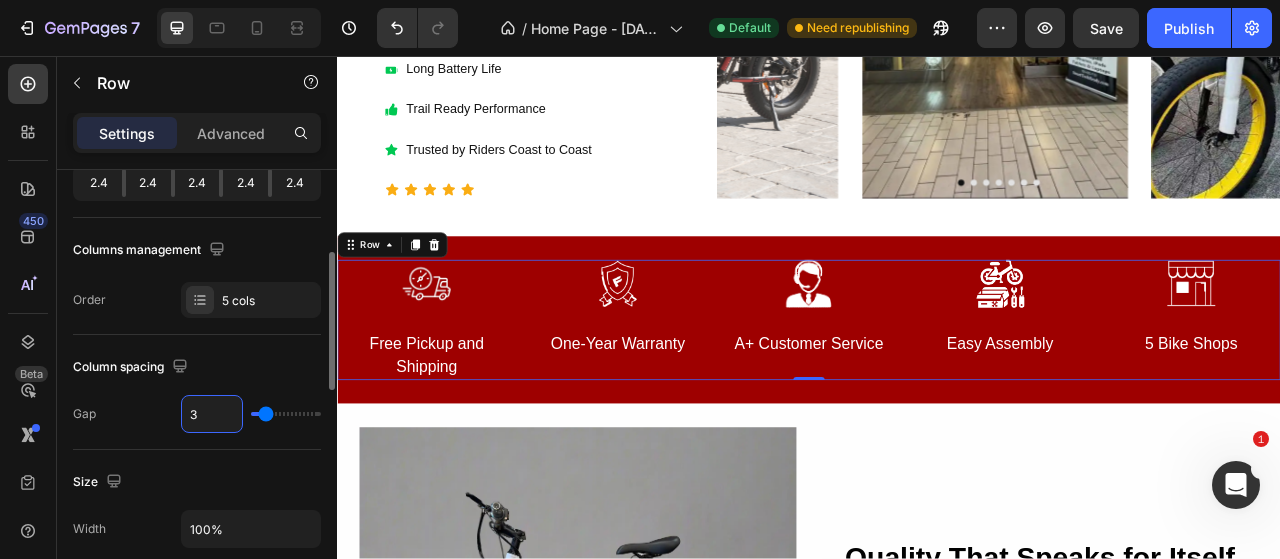 type on "3" 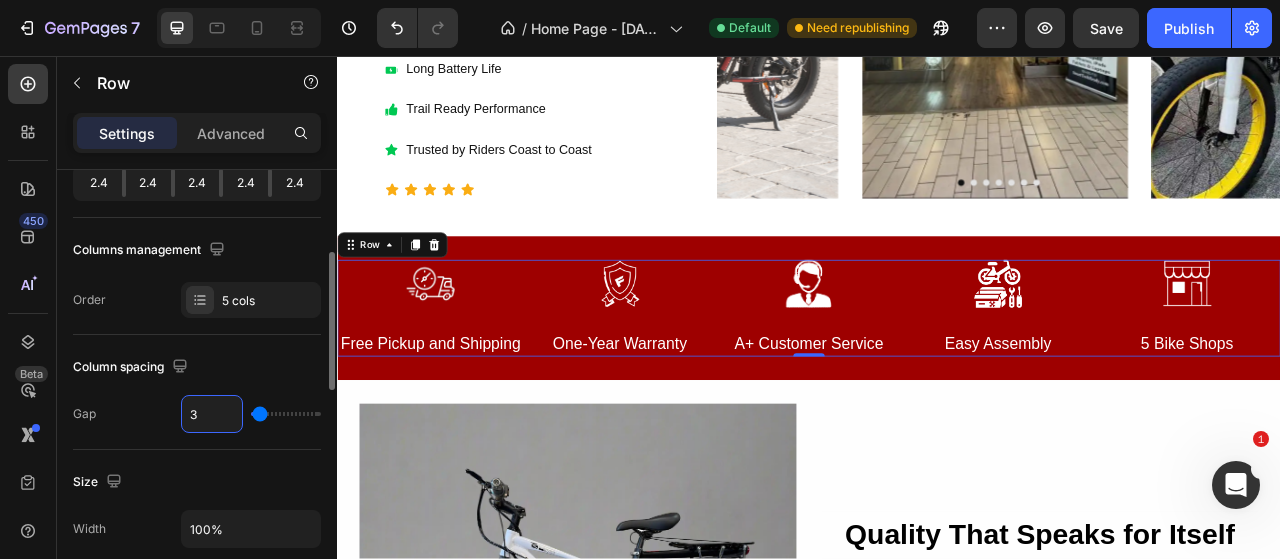 type on "32" 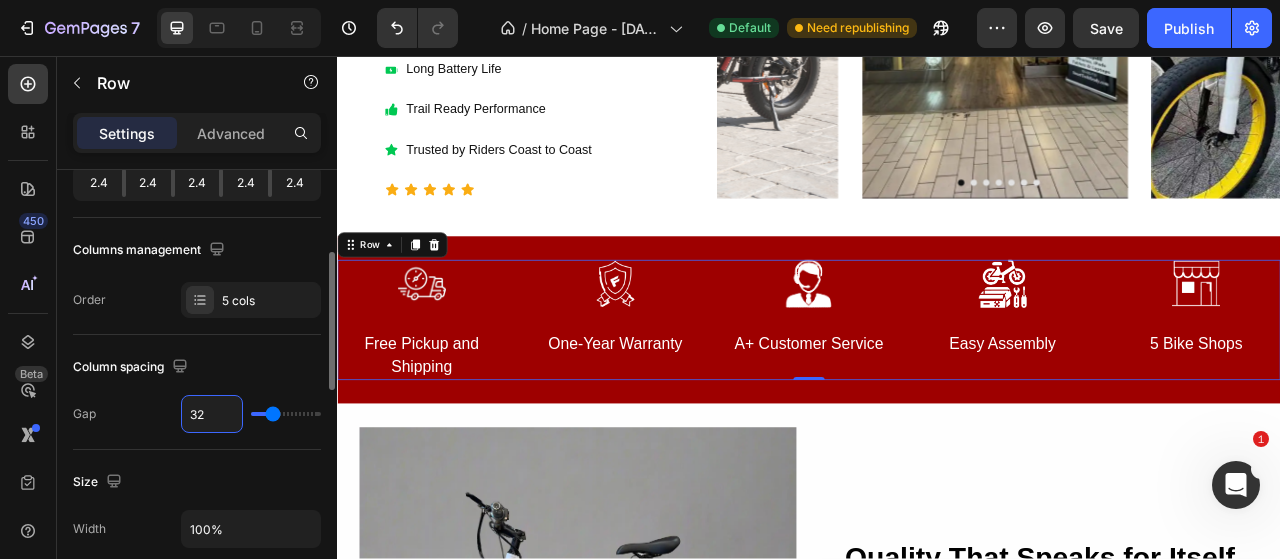 type on "33" 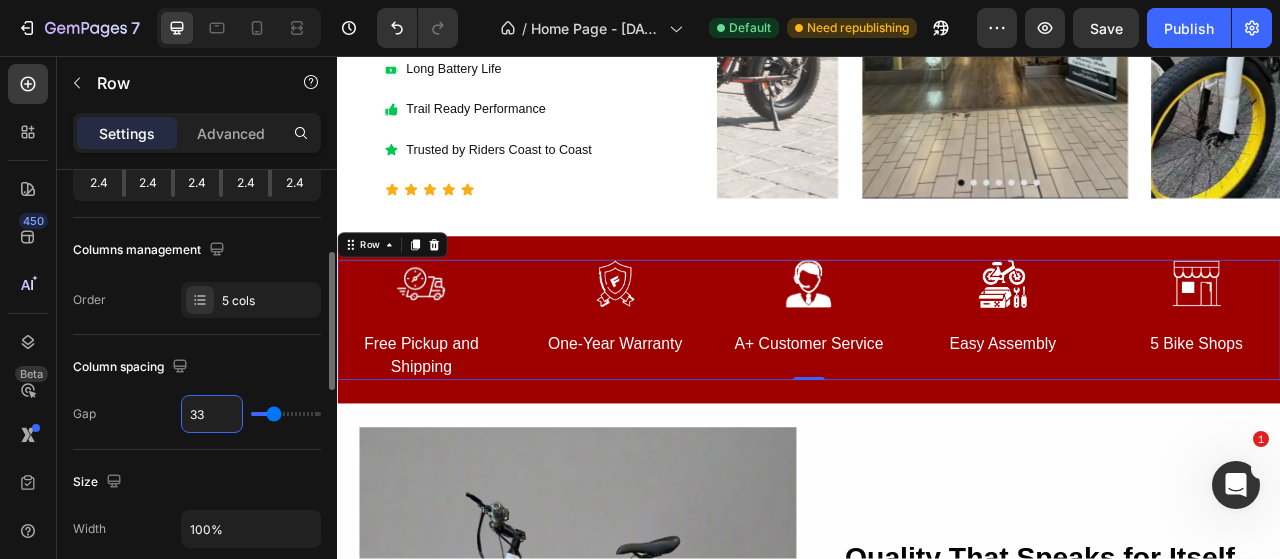 type on "32" 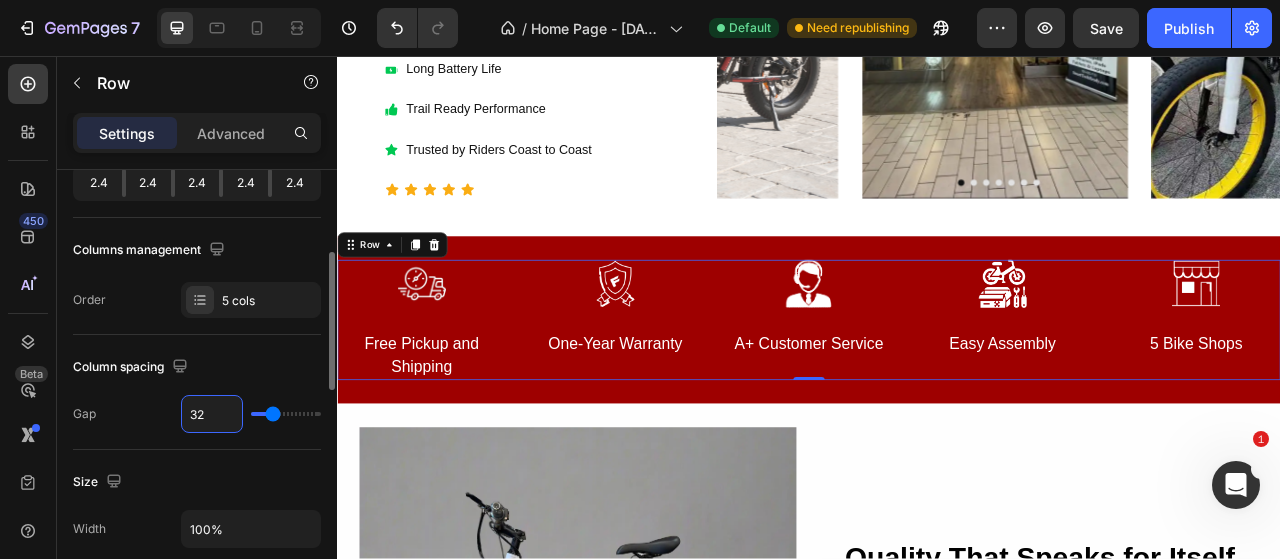 type on "31" 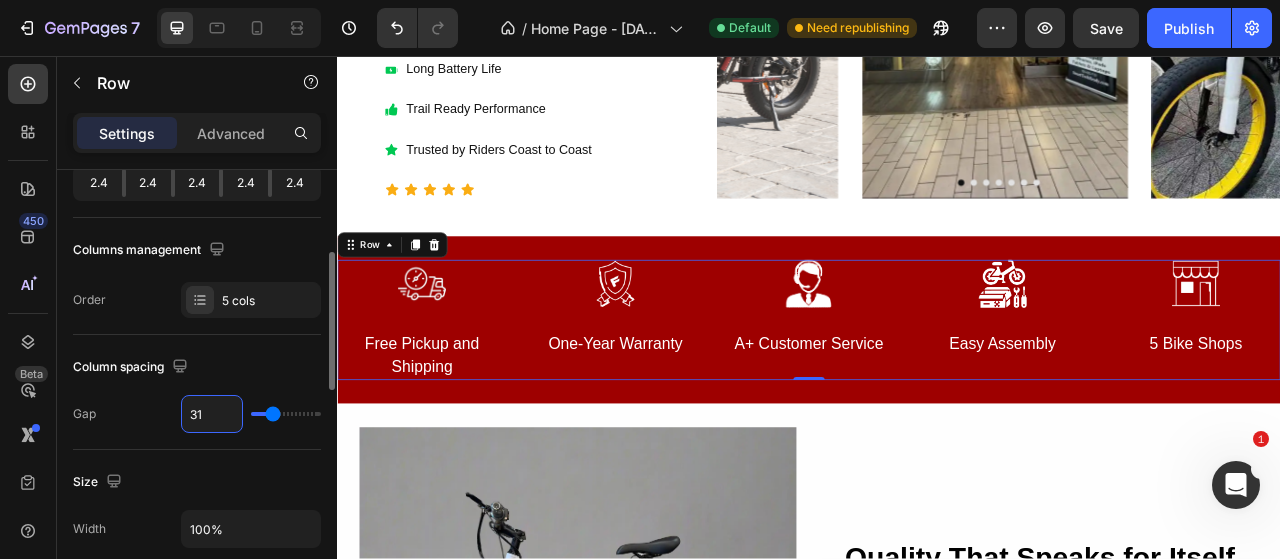 type on "30" 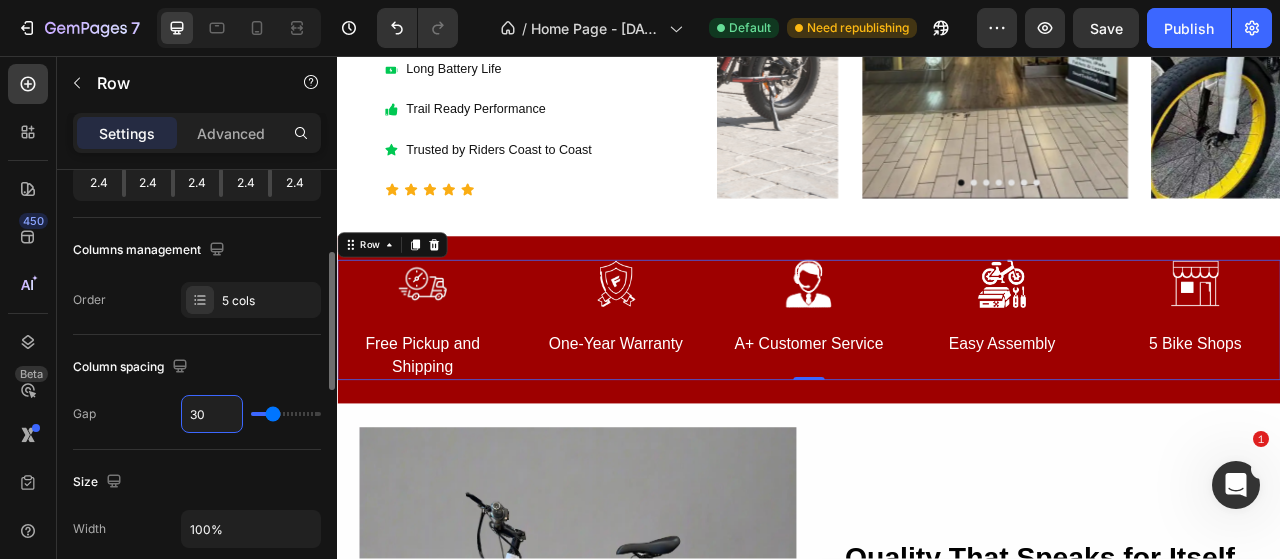type on "29" 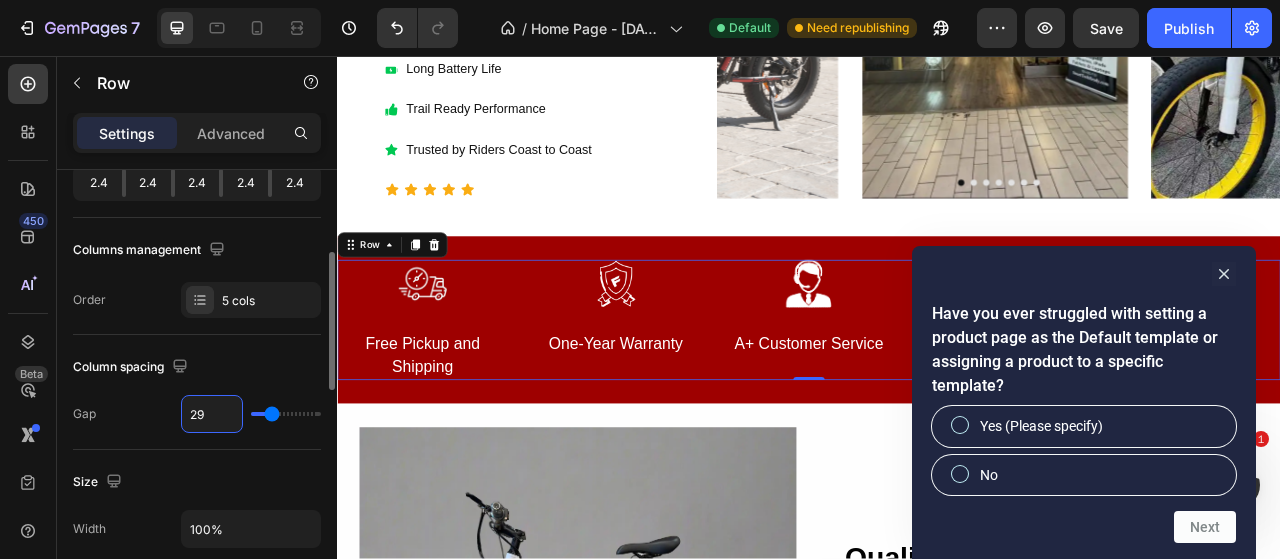 type on "2" 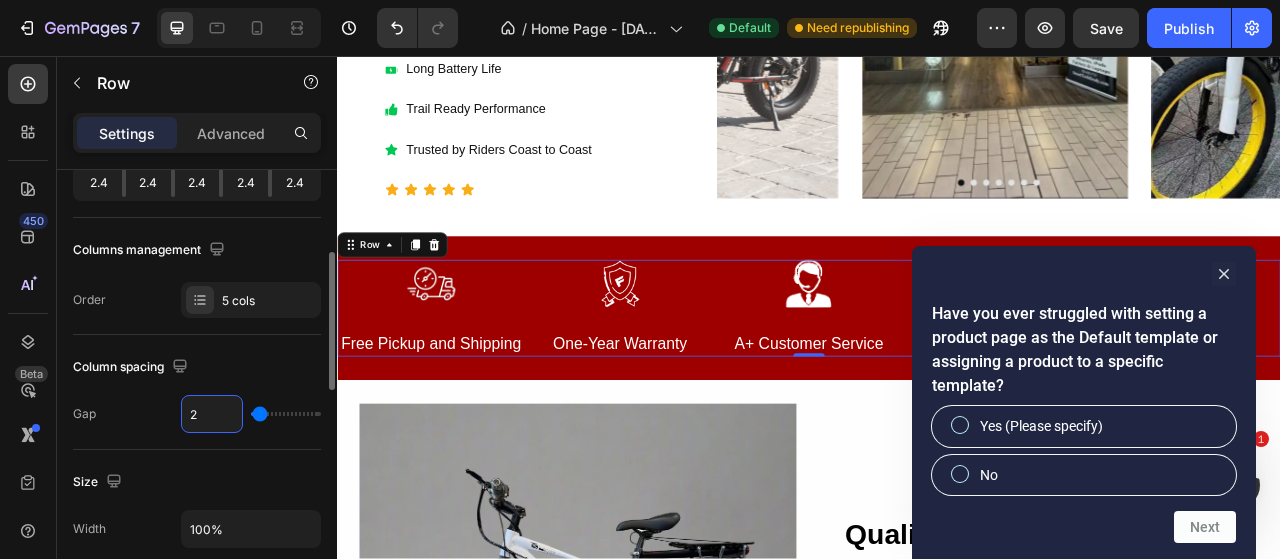 type 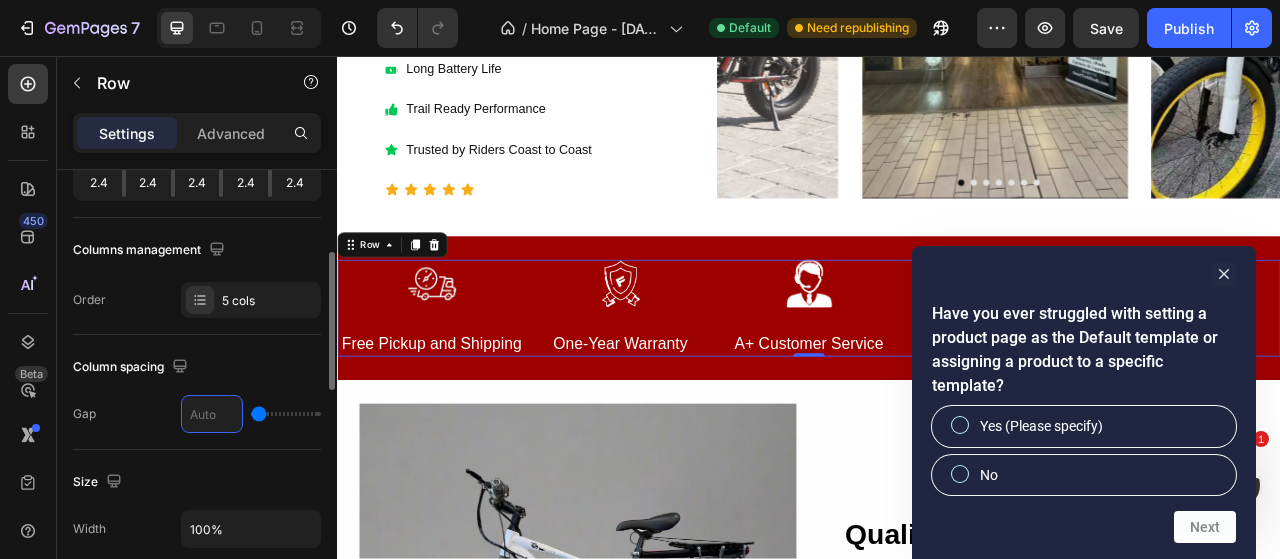 type on "8" 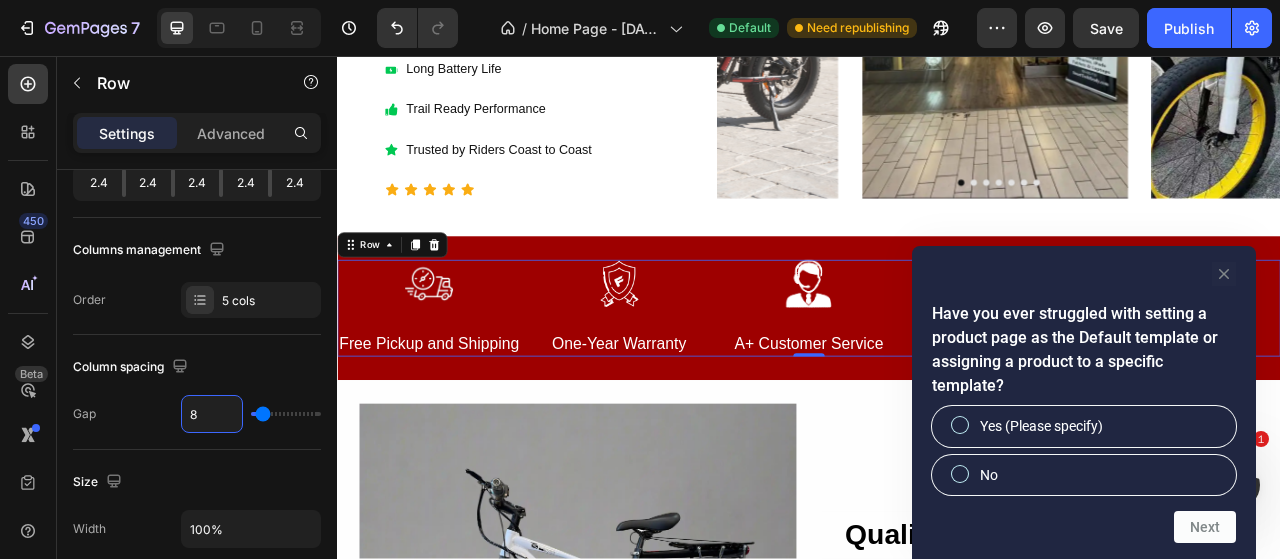 click 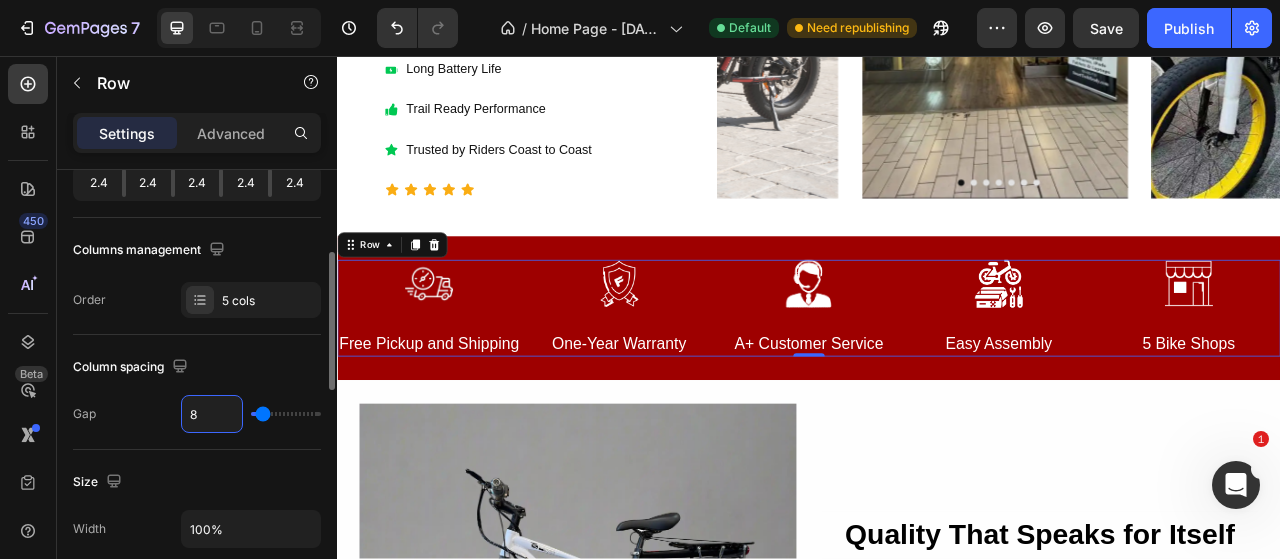 type on "0" 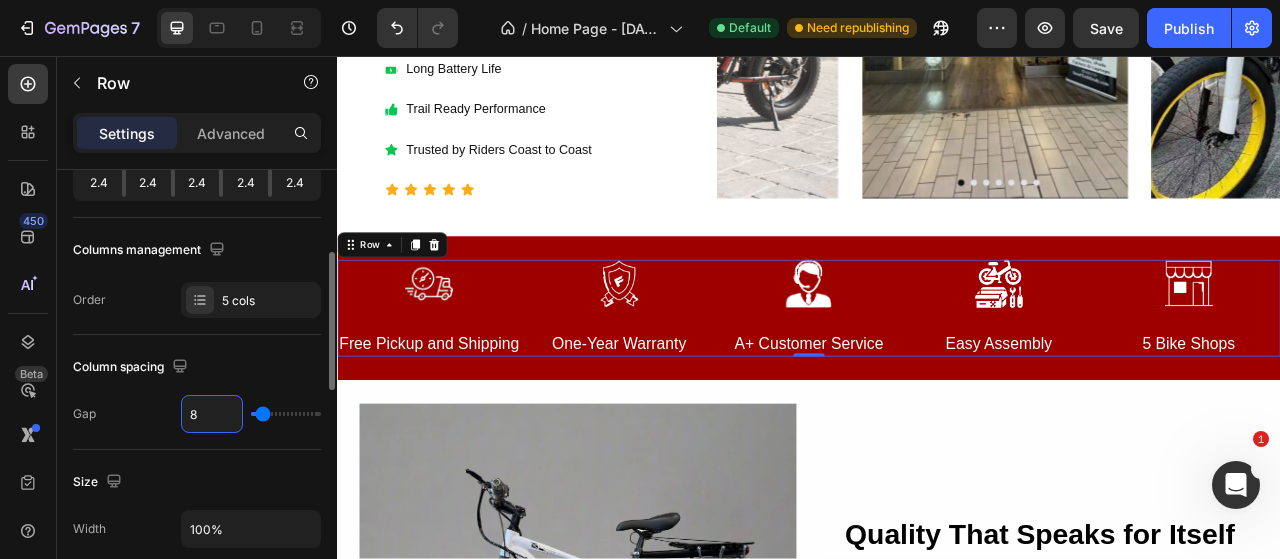 type on "0" 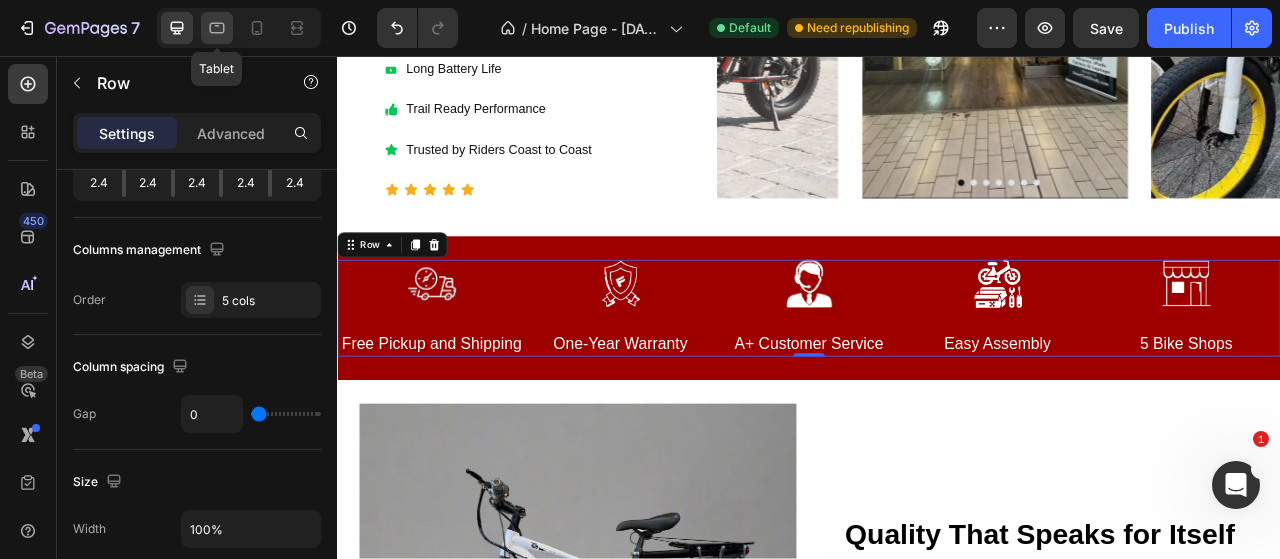click 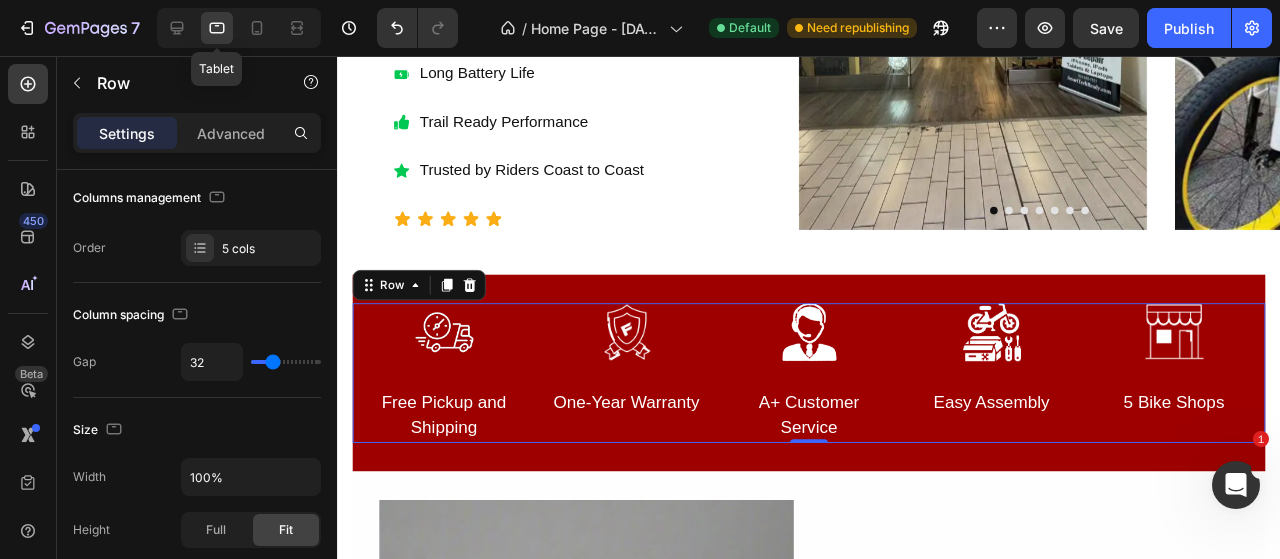 scroll, scrollTop: 3498, scrollLeft: 0, axis: vertical 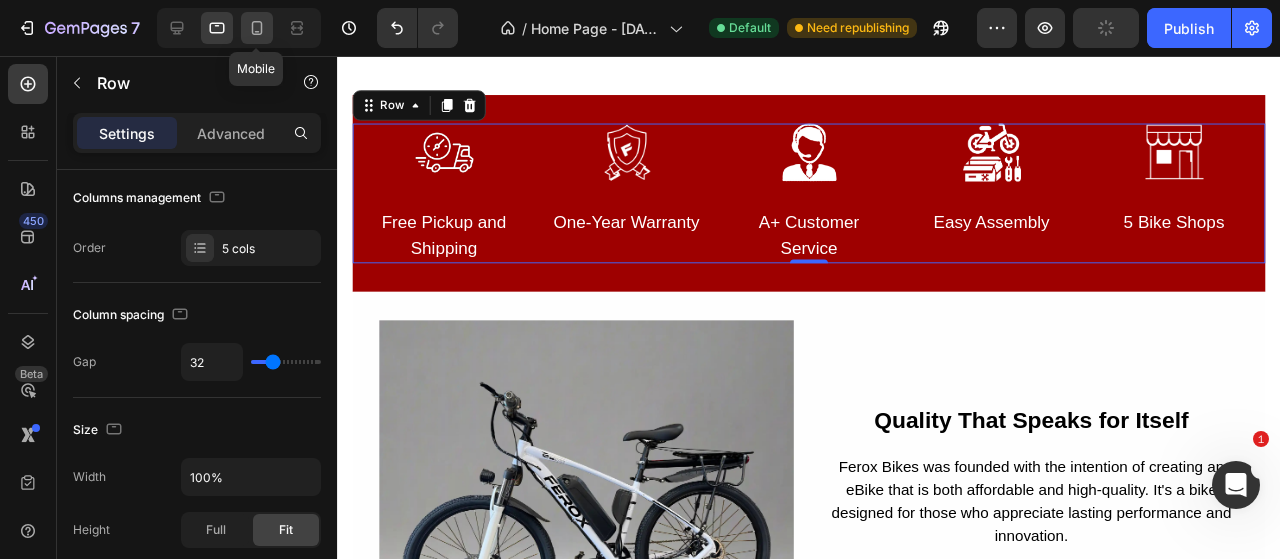 click 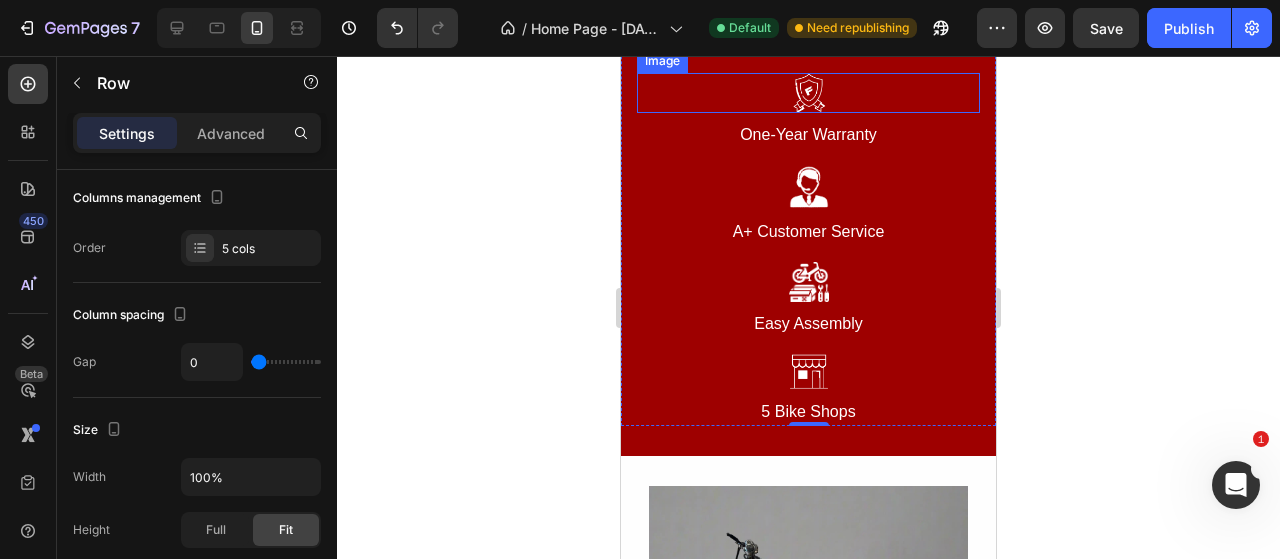 scroll, scrollTop: 3854, scrollLeft: 0, axis: vertical 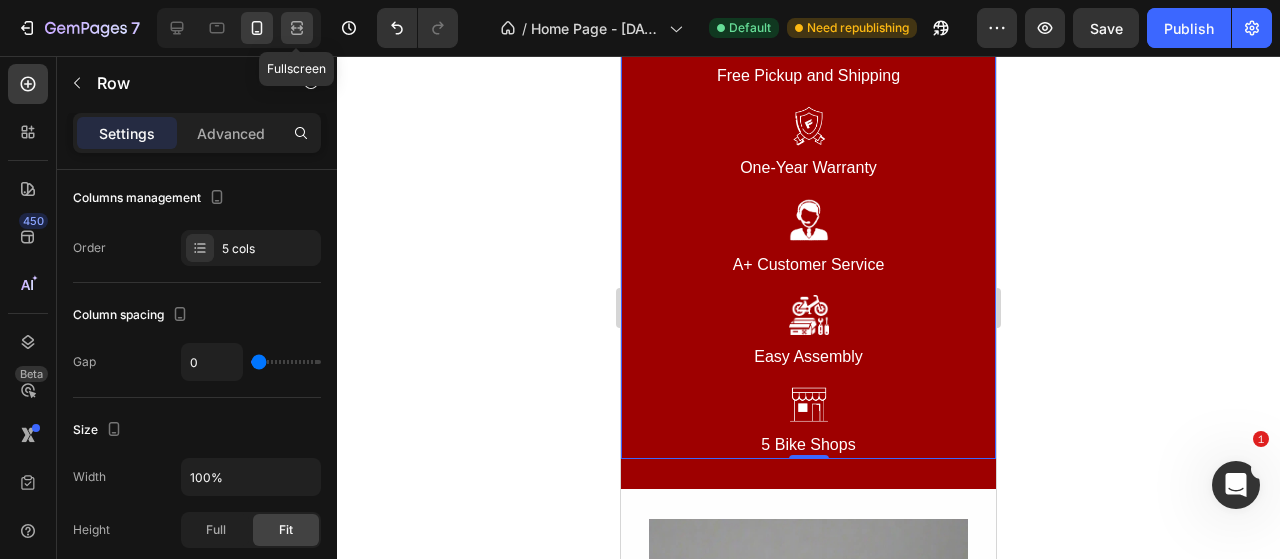 click 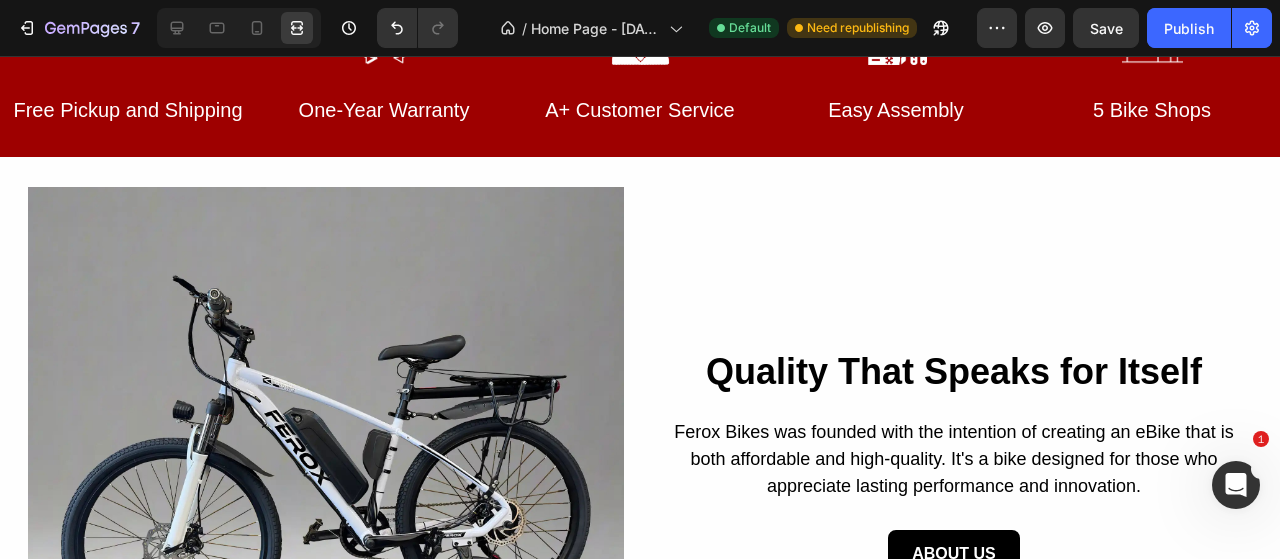 scroll, scrollTop: 3299, scrollLeft: 0, axis: vertical 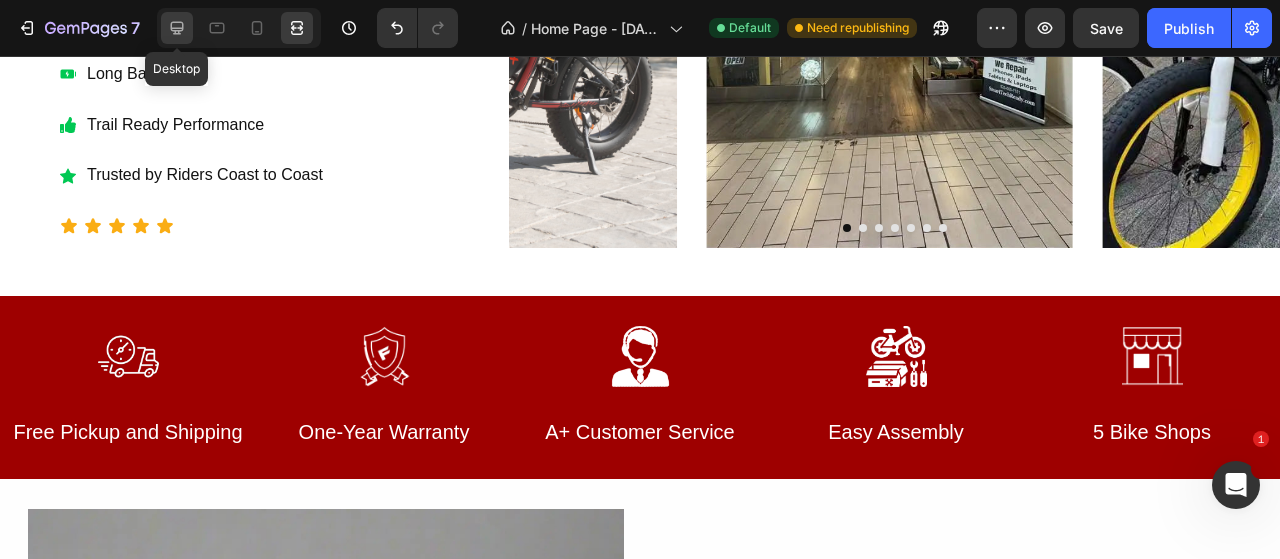 click 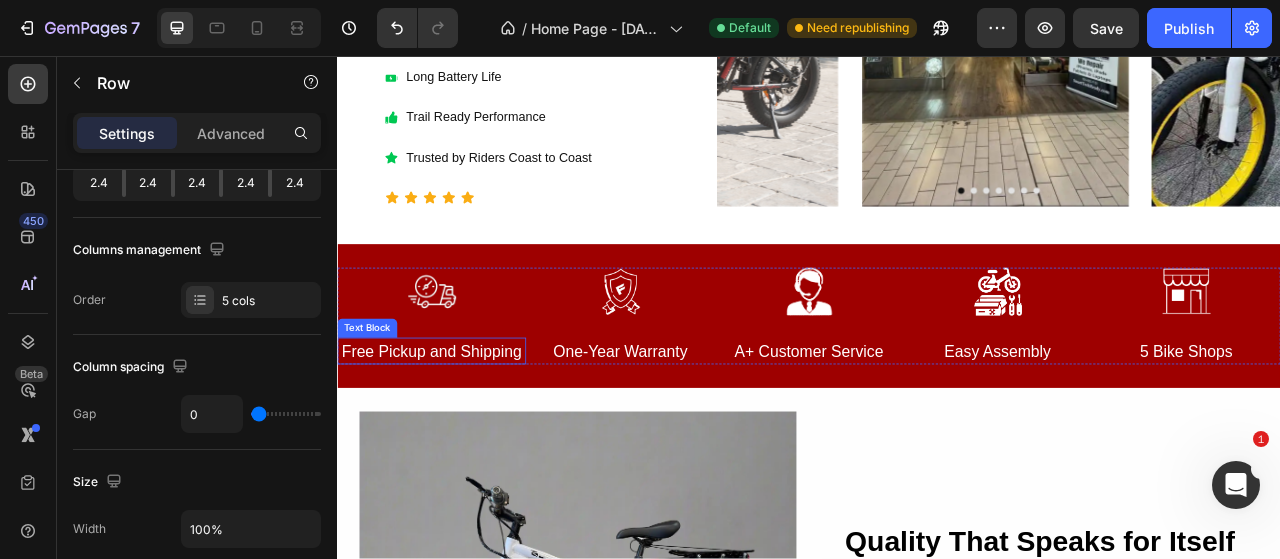 click on "Free Pickup and Shipping" at bounding box center [457, 432] 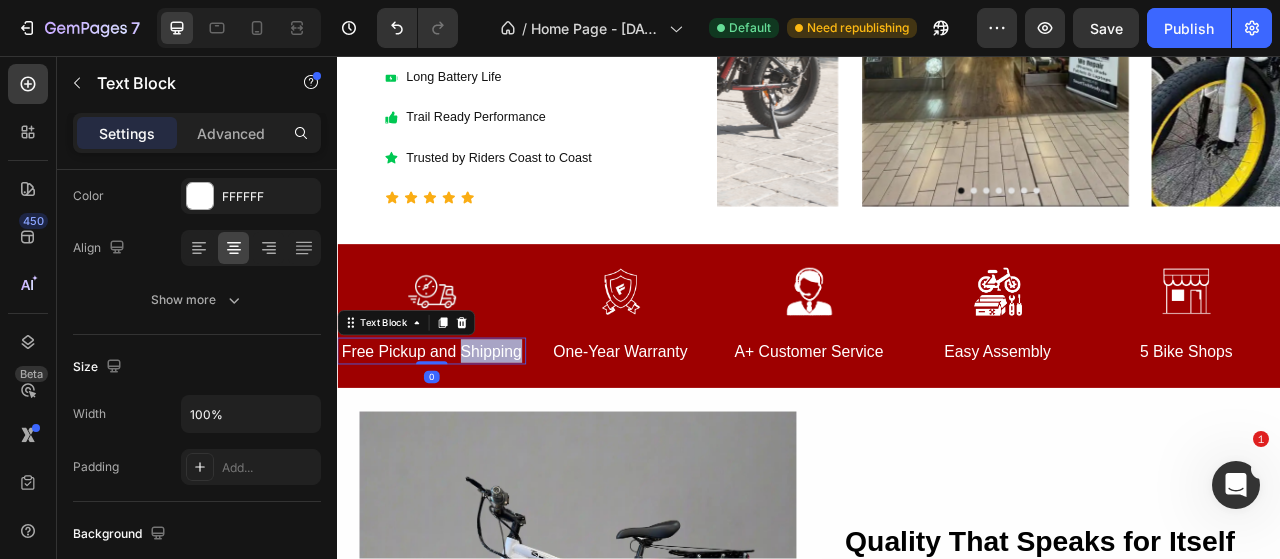 scroll, scrollTop: 0, scrollLeft: 0, axis: both 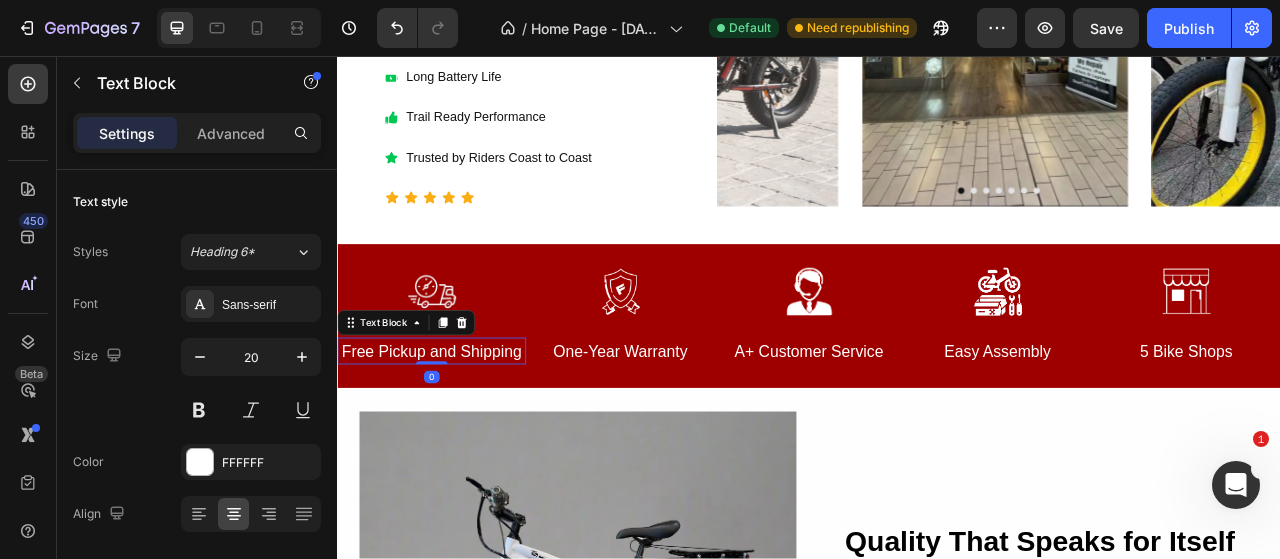 click on "Free Pickup and Shipping" at bounding box center (457, 432) 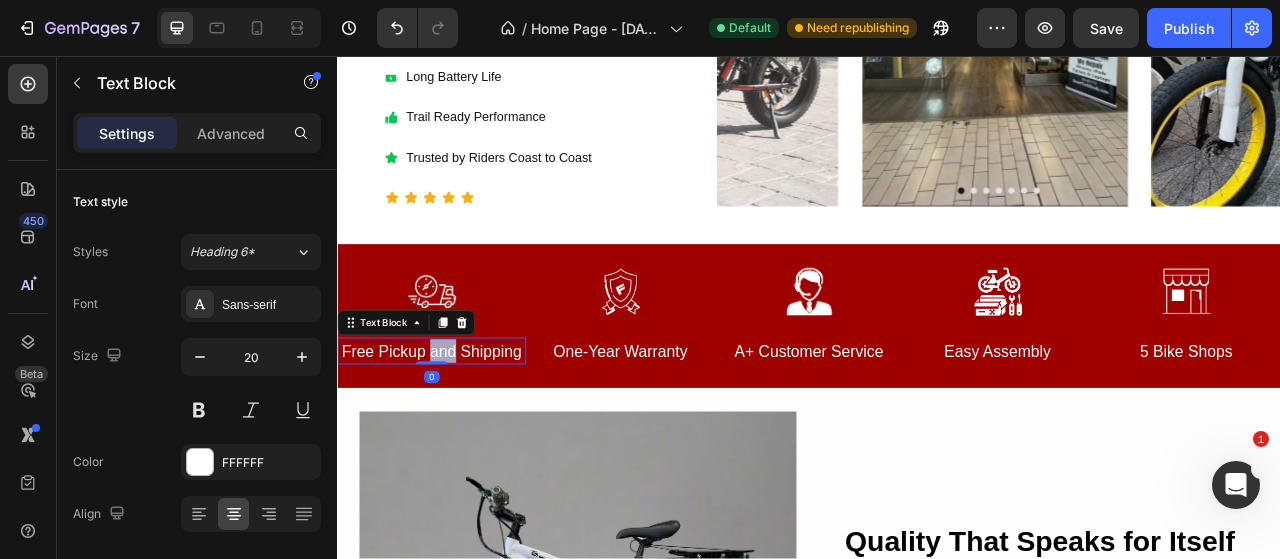 click on "Free Pickup and Shipping" at bounding box center [457, 432] 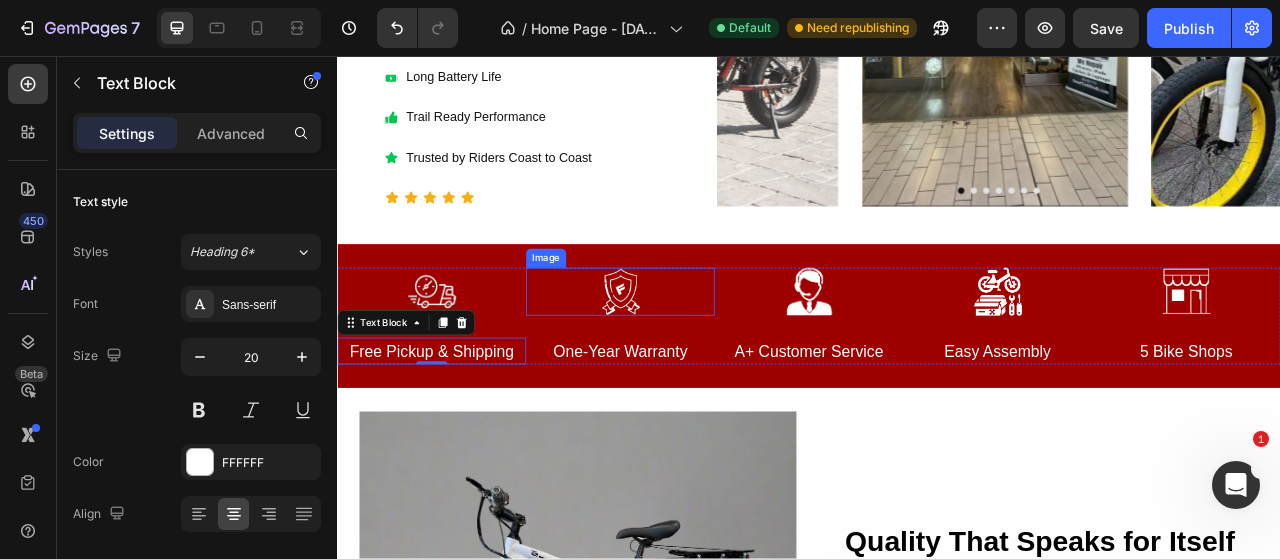click at bounding box center [697, 356] 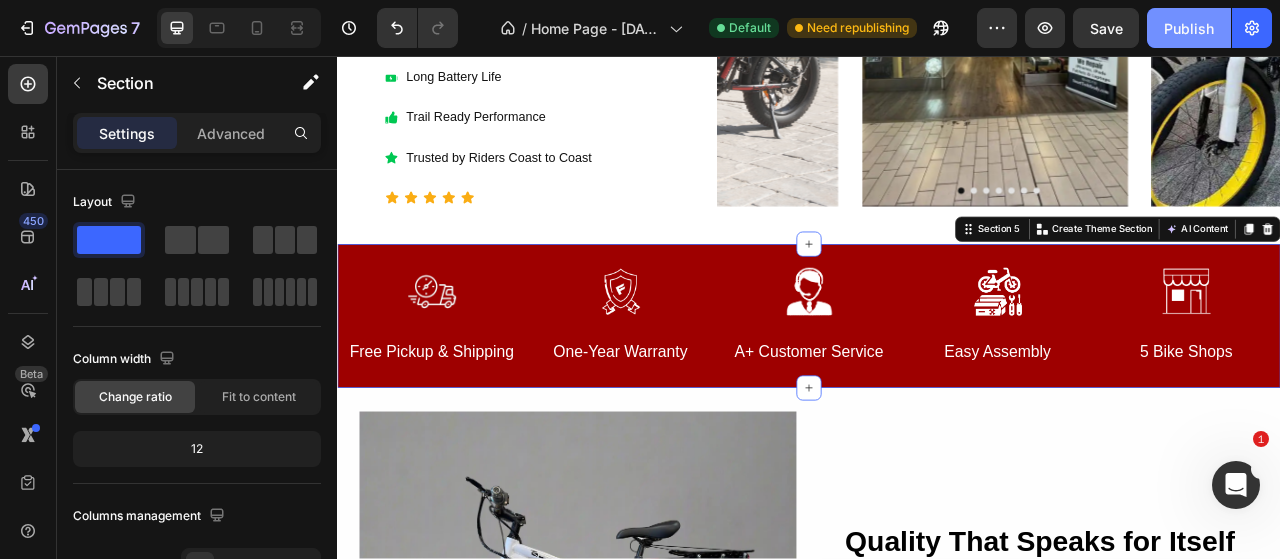 click on "Publish" at bounding box center (1189, 28) 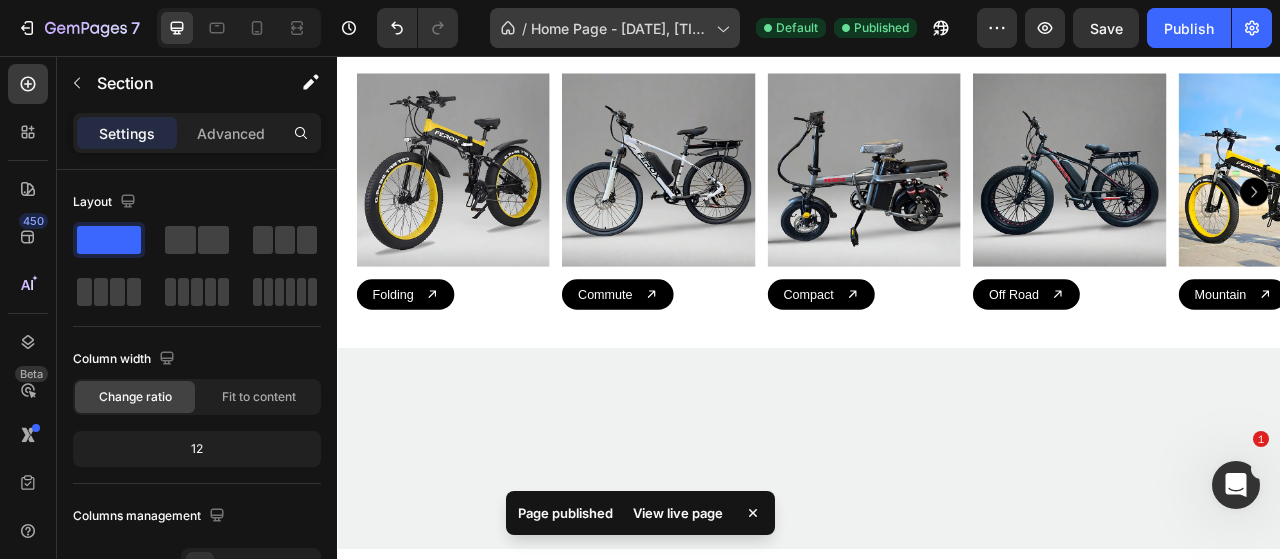 scroll, scrollTop: 0, scrollLeft: 0, axis: both 